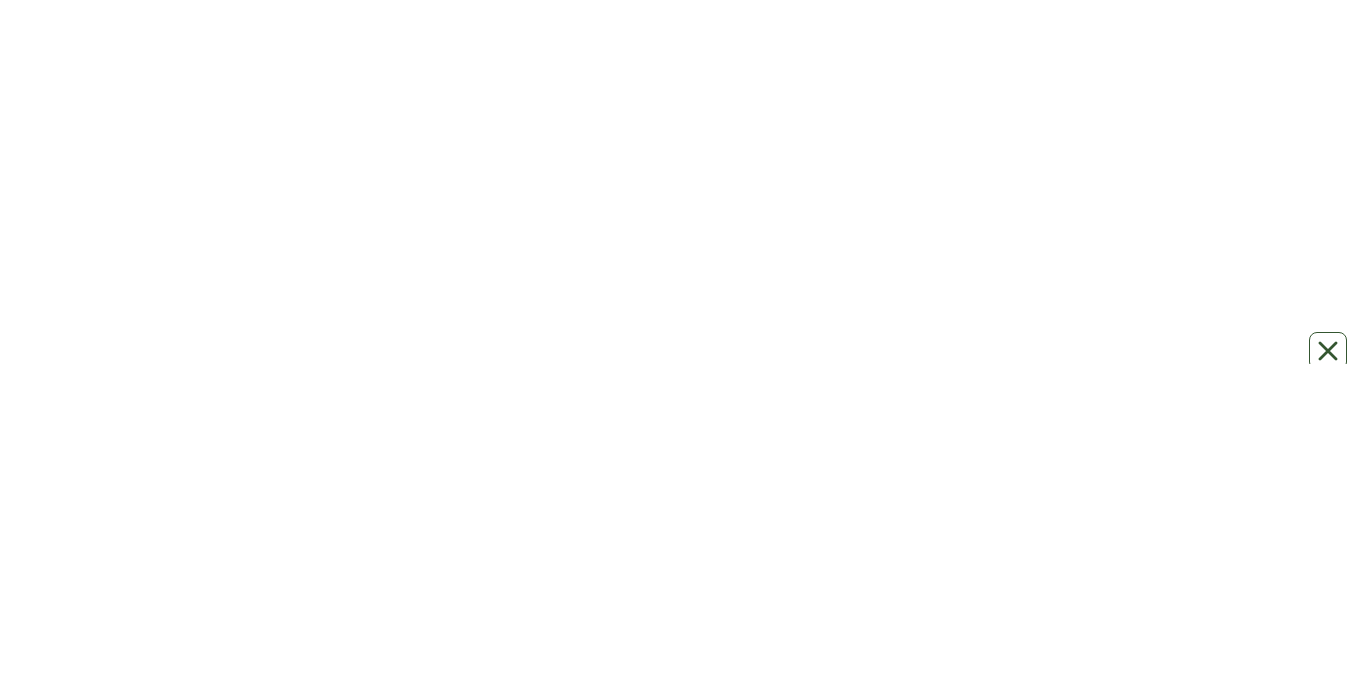 scroll, scrollTop: 0, scrollLeft: 0, axis: both 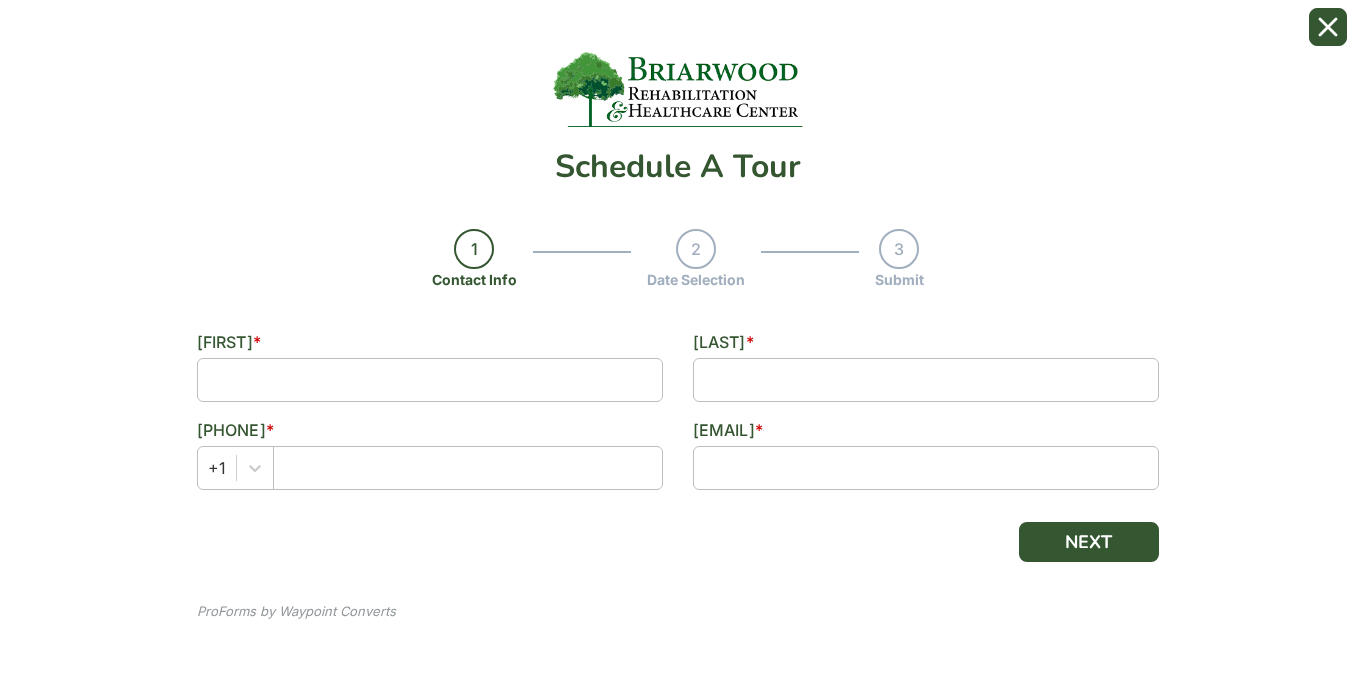 click at bounding box center (1328, 27) 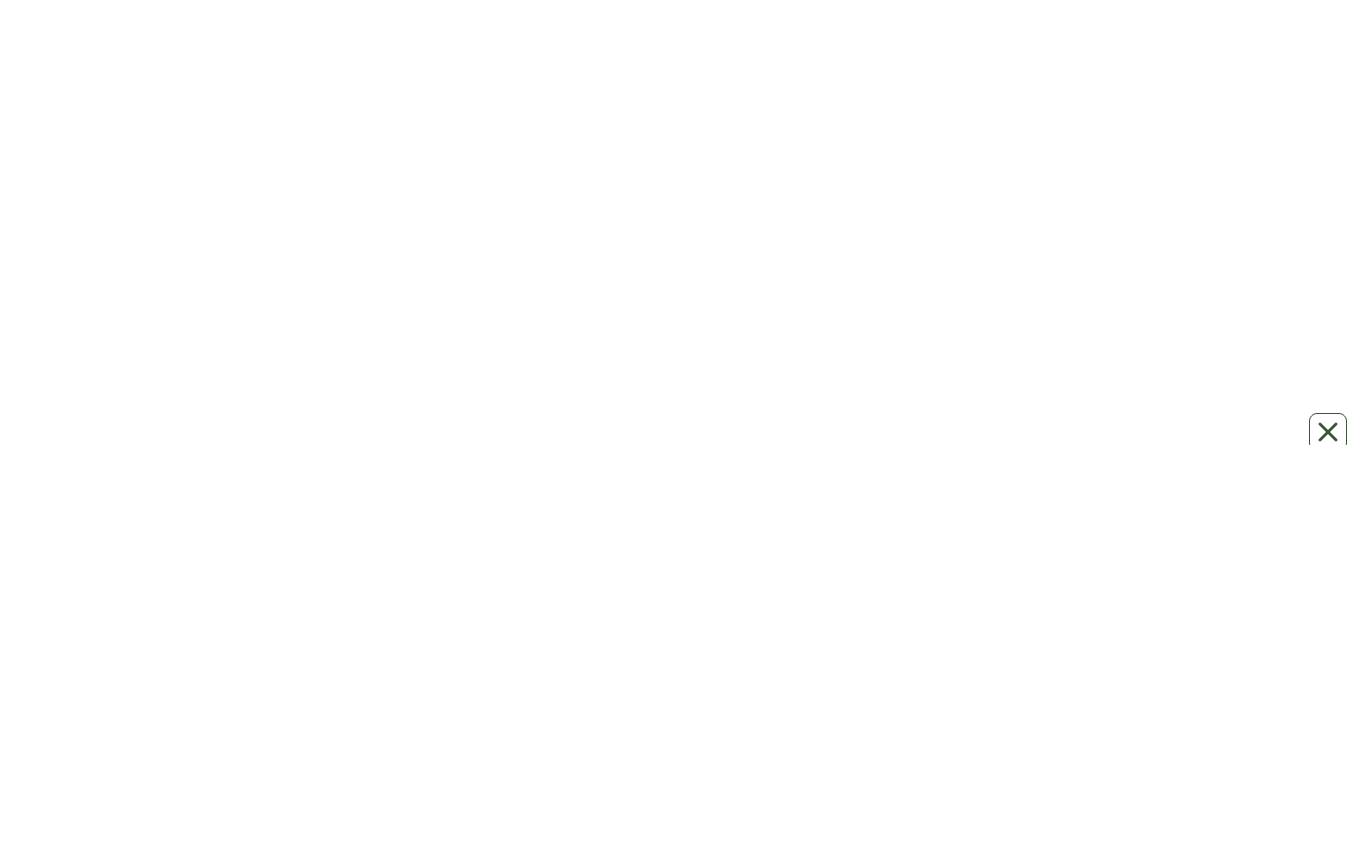 scroll, scrollTop: 0, scrollLeft: 0, axis: both 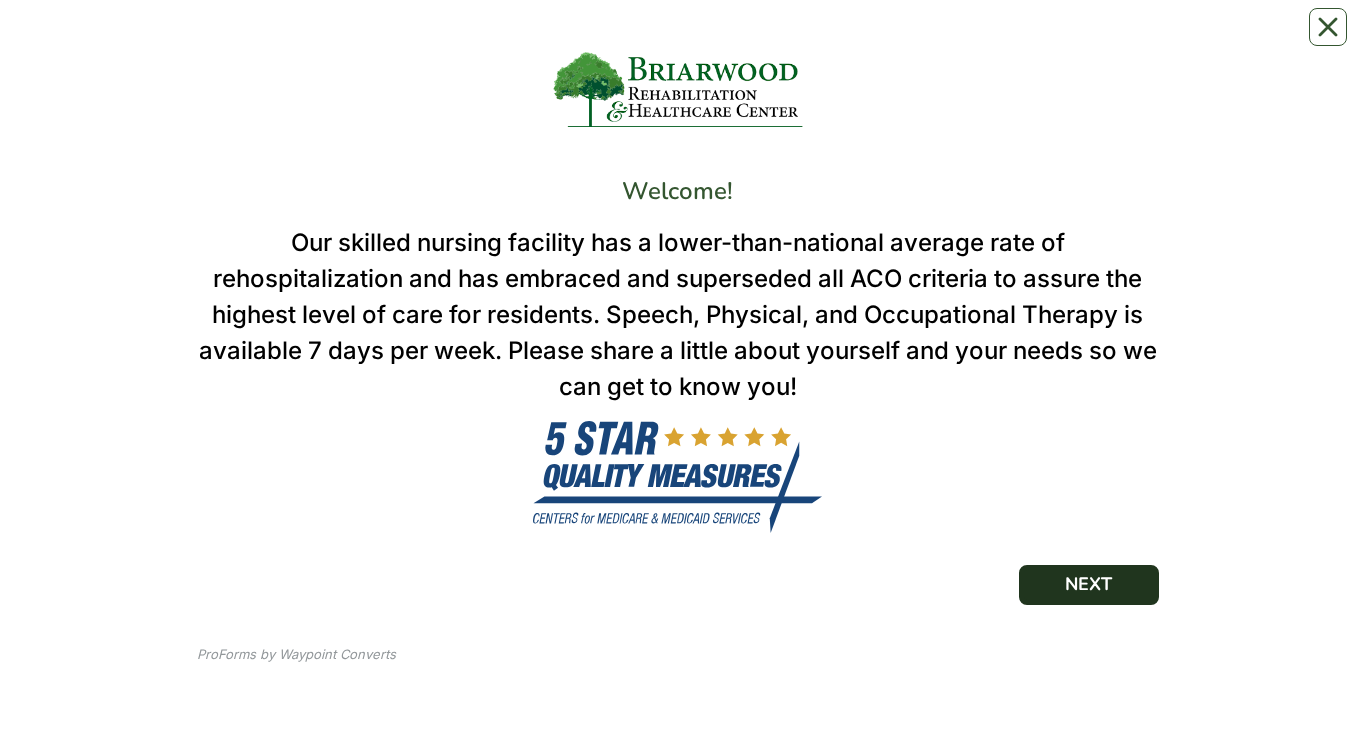 click on "NEXT" at bounding box center [1089, 585] 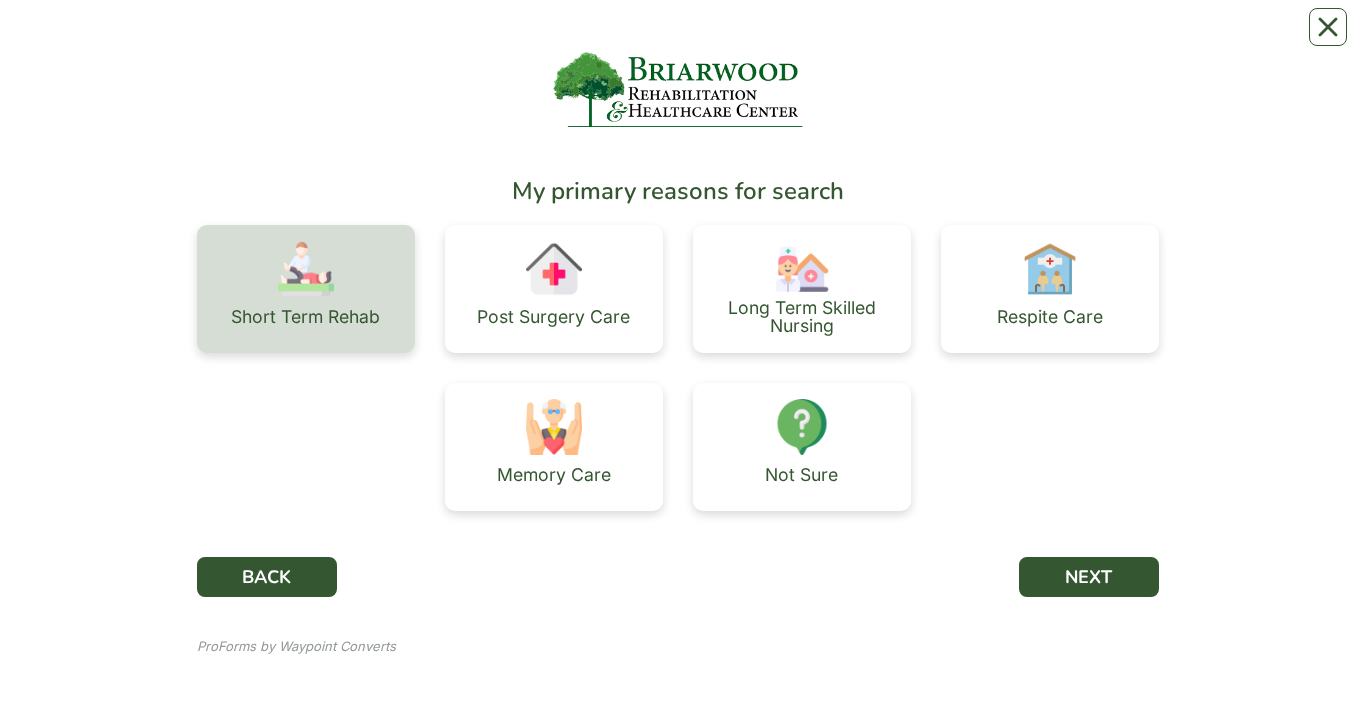 click at bounding box center (306, 269) 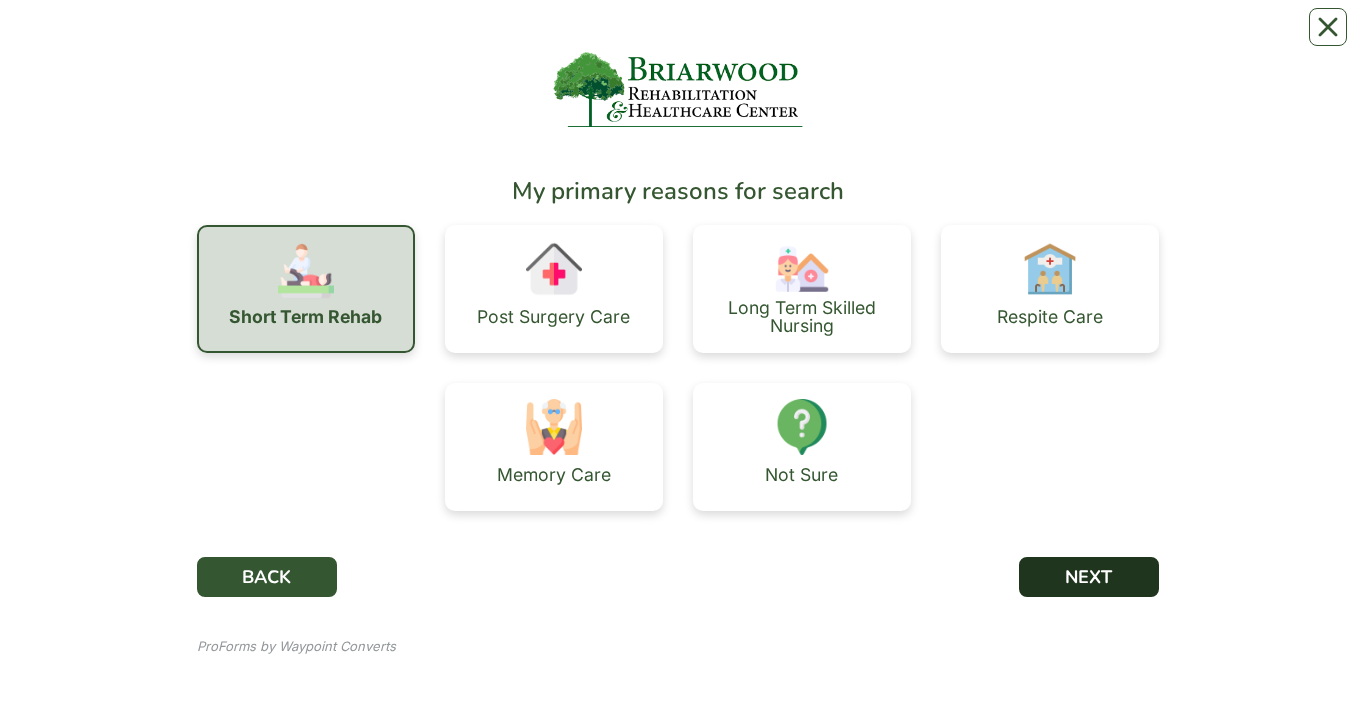 click on "NEXT" at bounding box center (1089, 577) 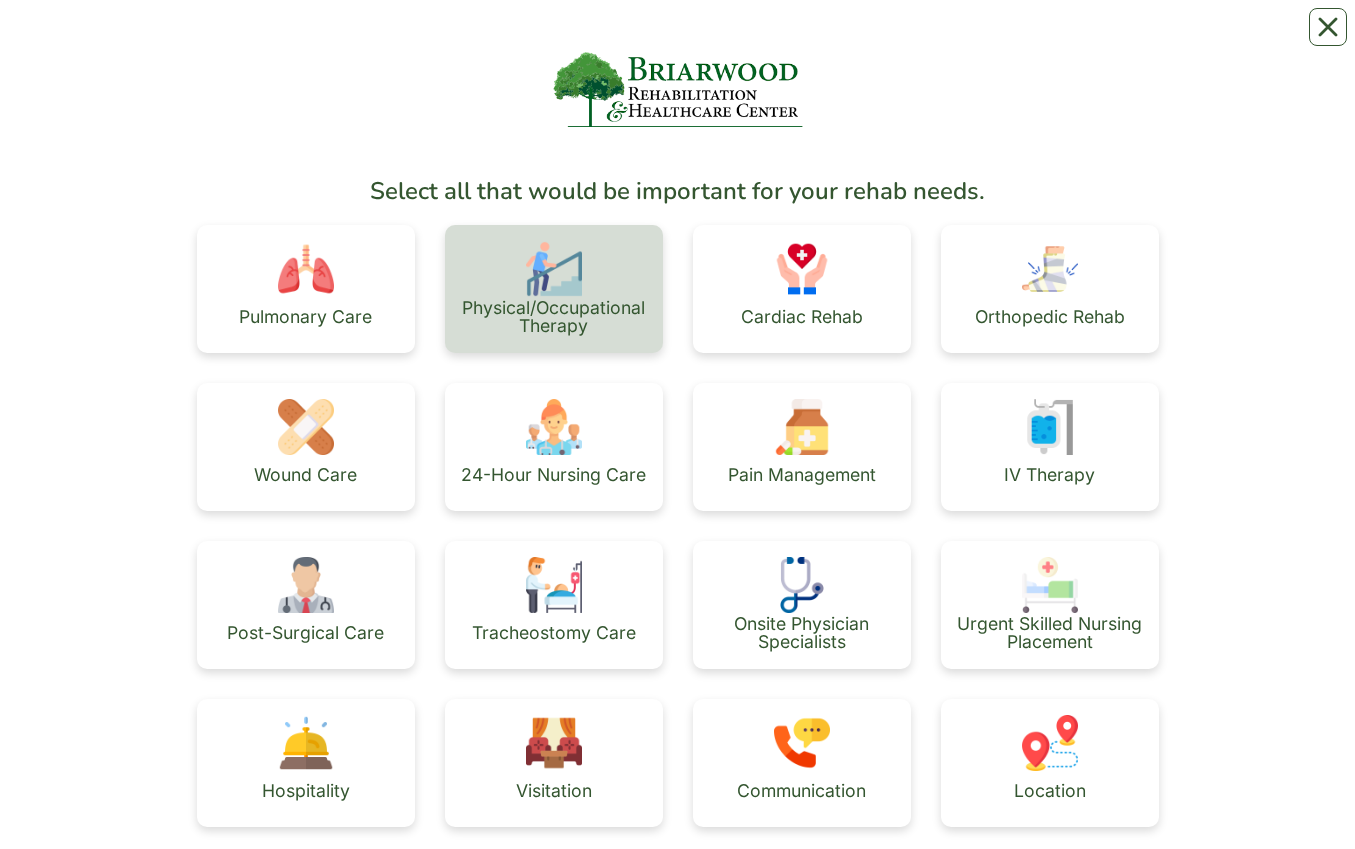 click at bounding box center [306, 269] 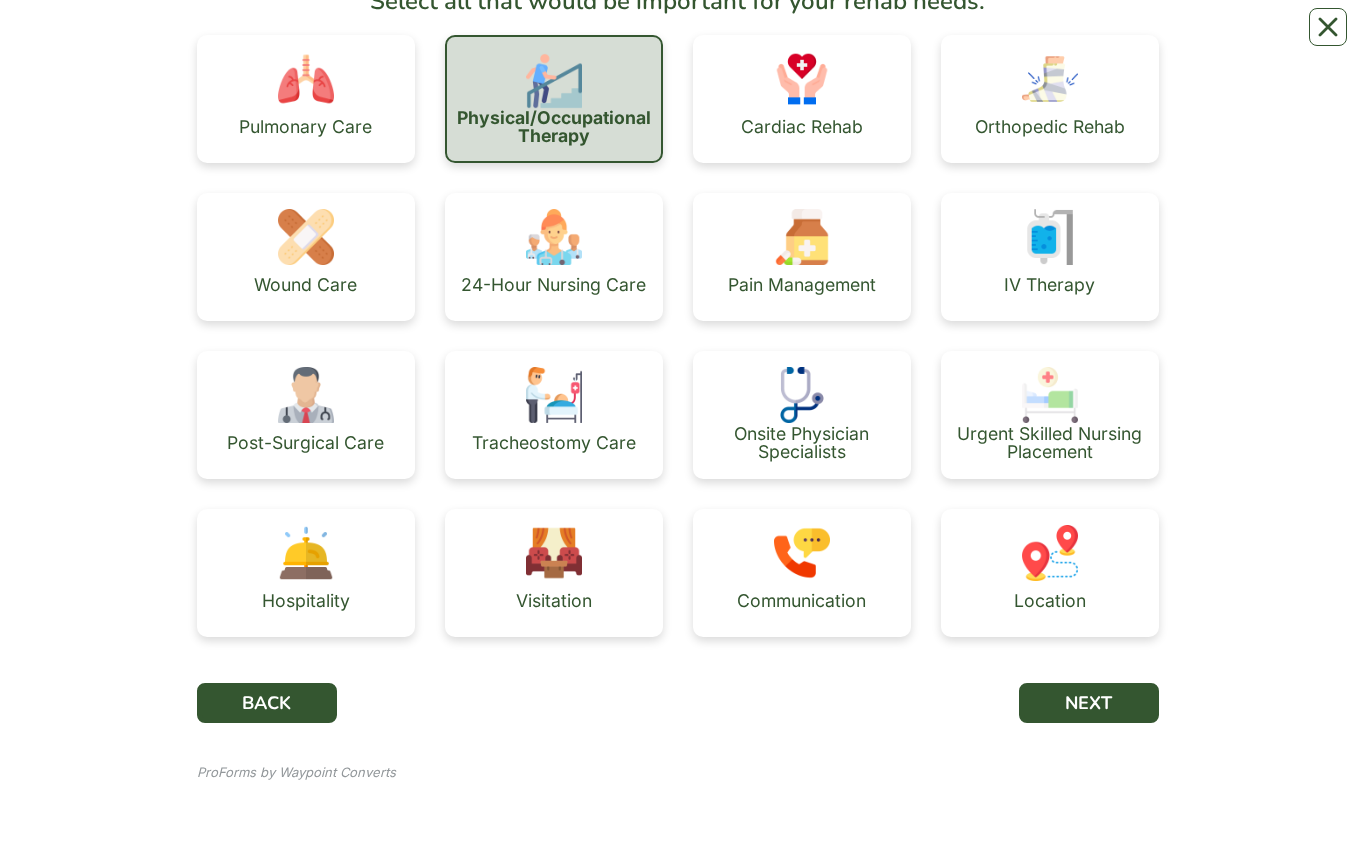 scroll, scrollTop: 190, scrollLeft: 0, axis: vertical 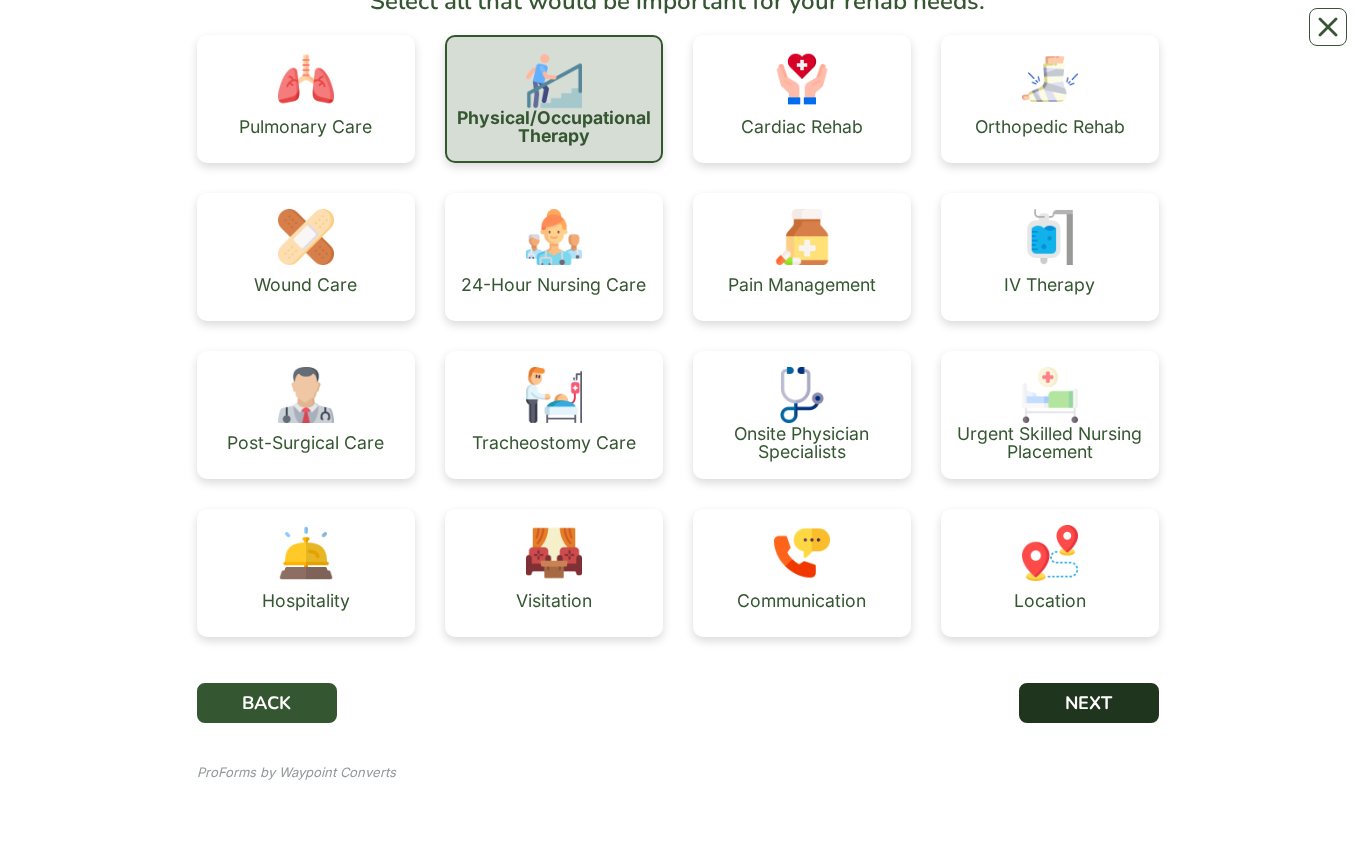 click on "NEXT" at bounding box center [1089, 703] 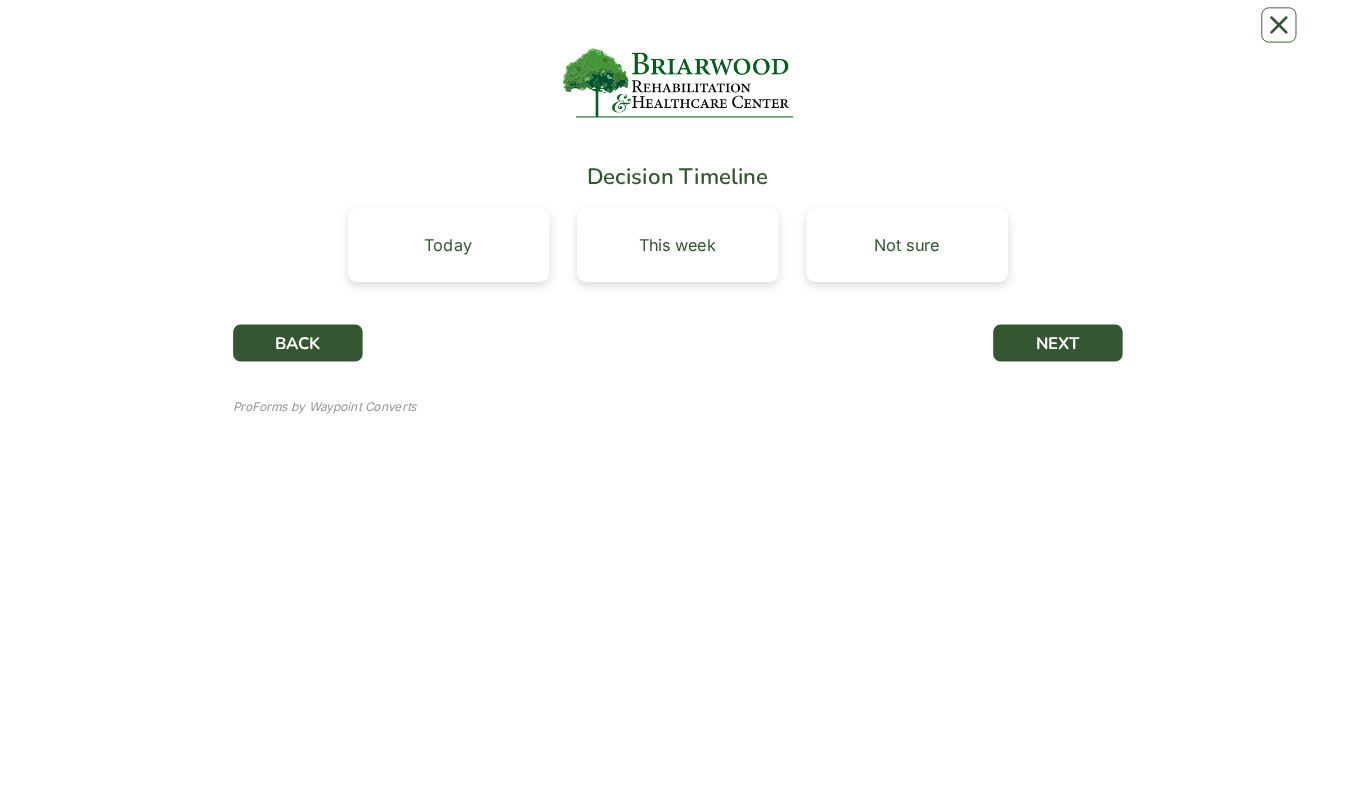 scroll, scrollTop: 0, scrollLeft: 0, axis: both 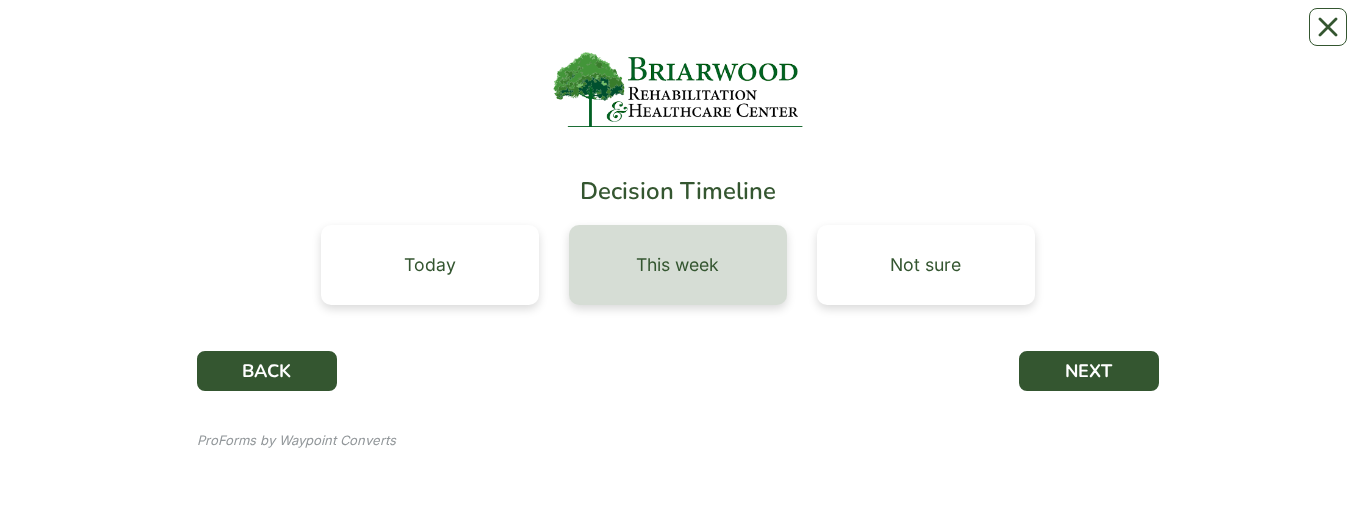 click on "This week" at bounding box center [430, 265] 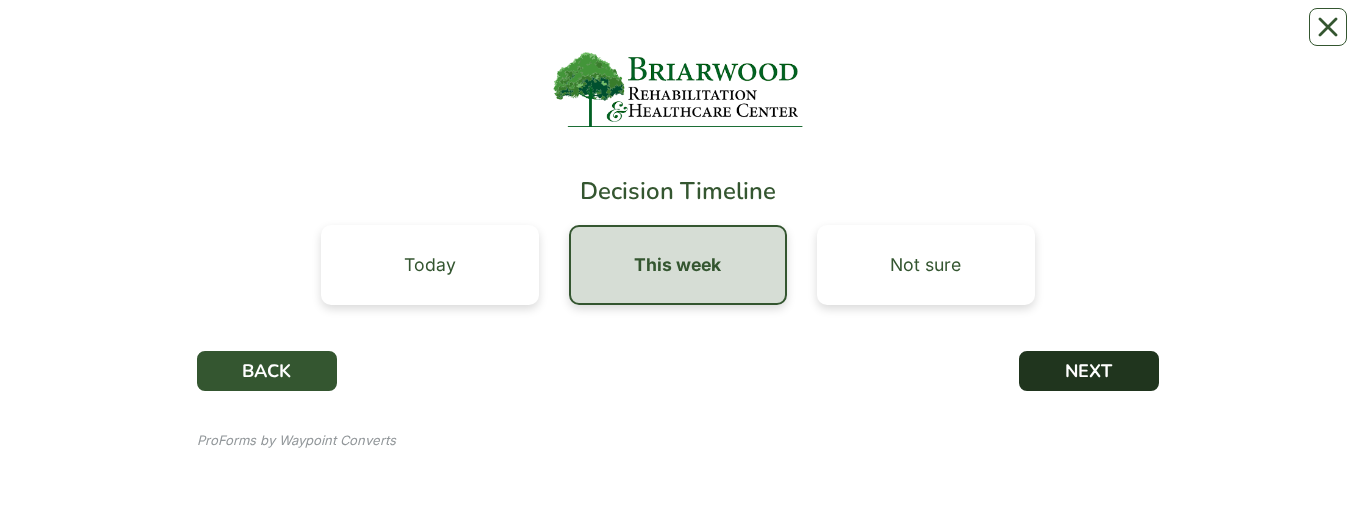 click on "NEXT" at bounding box center [1089, 371] 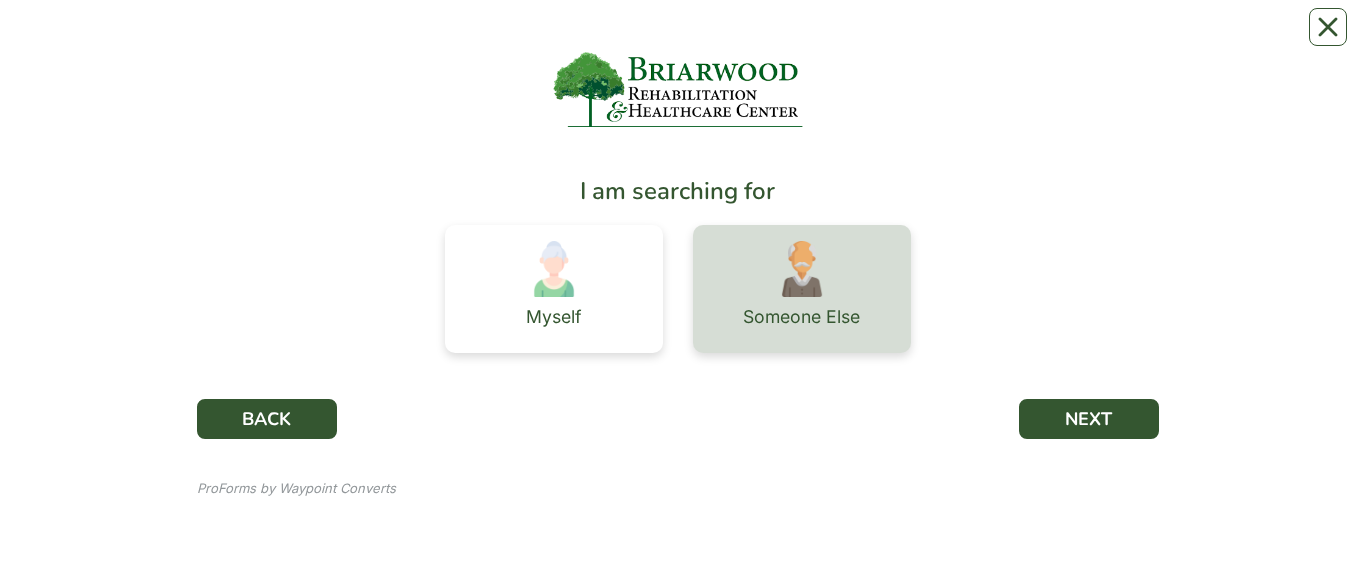 click at bounding box center (554, 269) 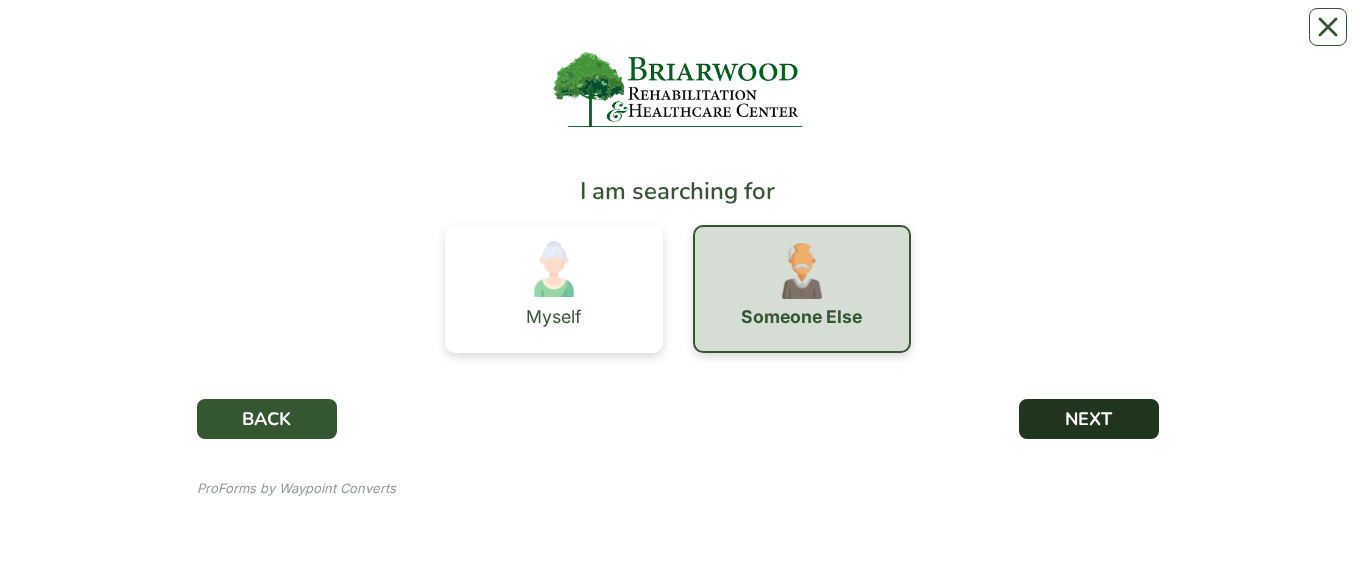 click on "NEXT" at bounding box center [1089, 419] 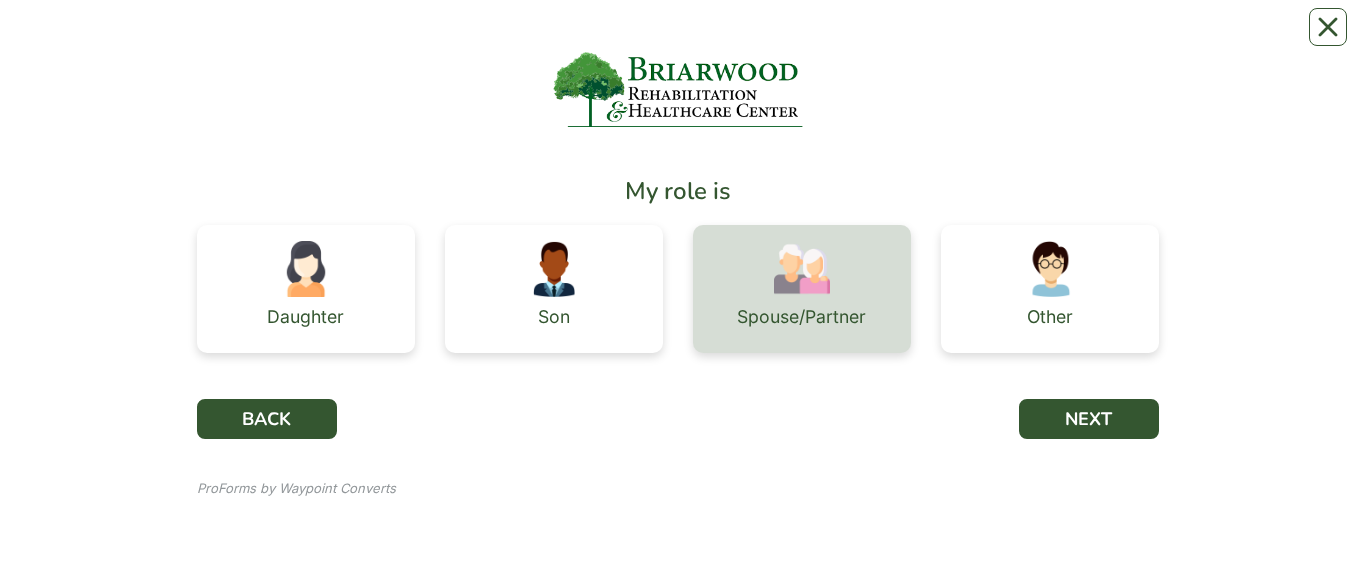 click at bounding box center (306, 269) 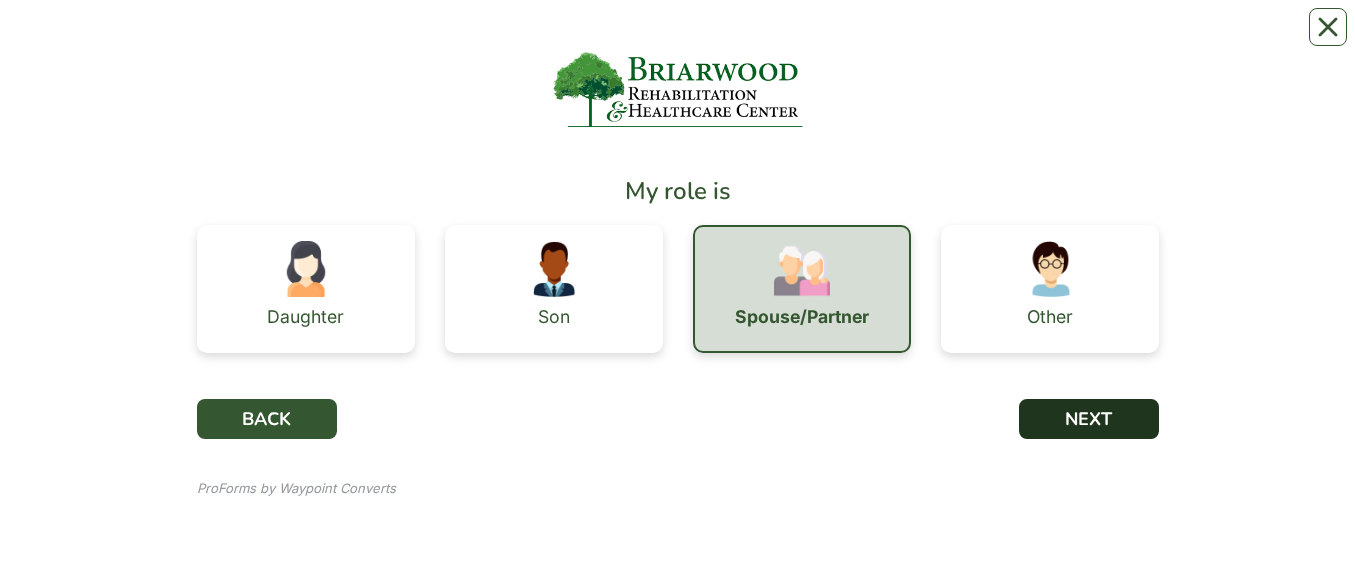 click on "NEXT" at bounding box center [1089, 419] 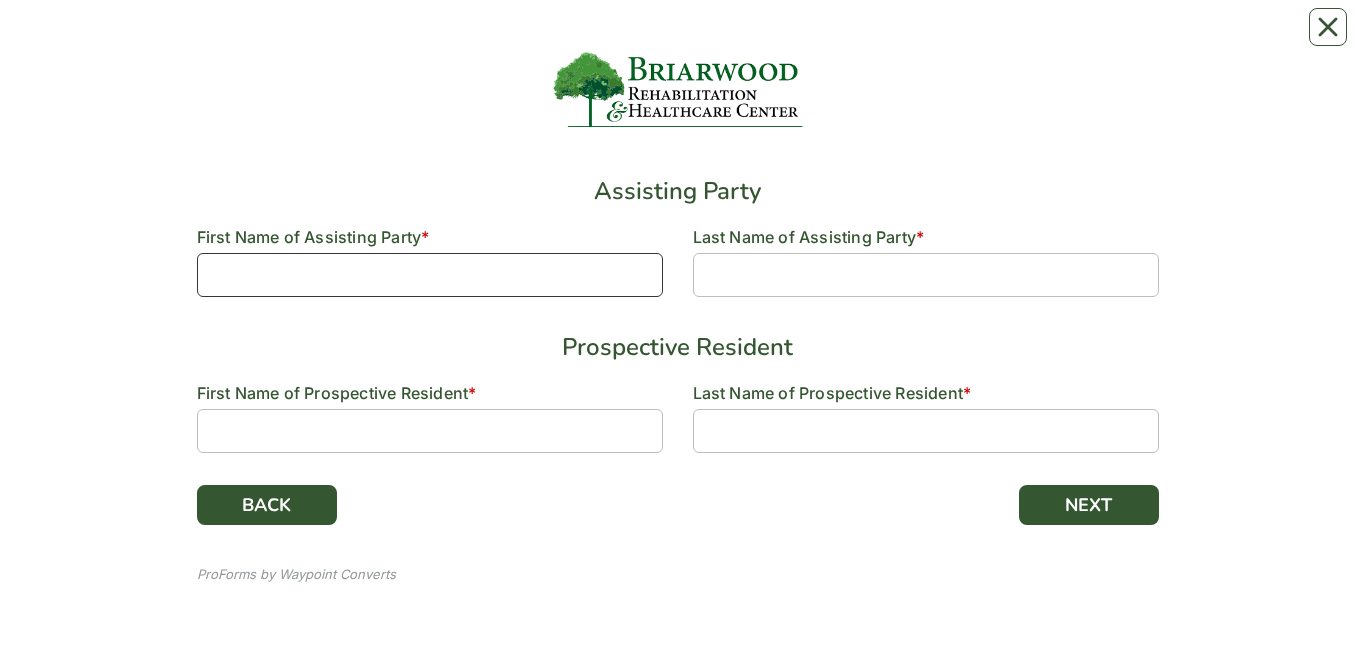 click at bounding box center (430, 275) 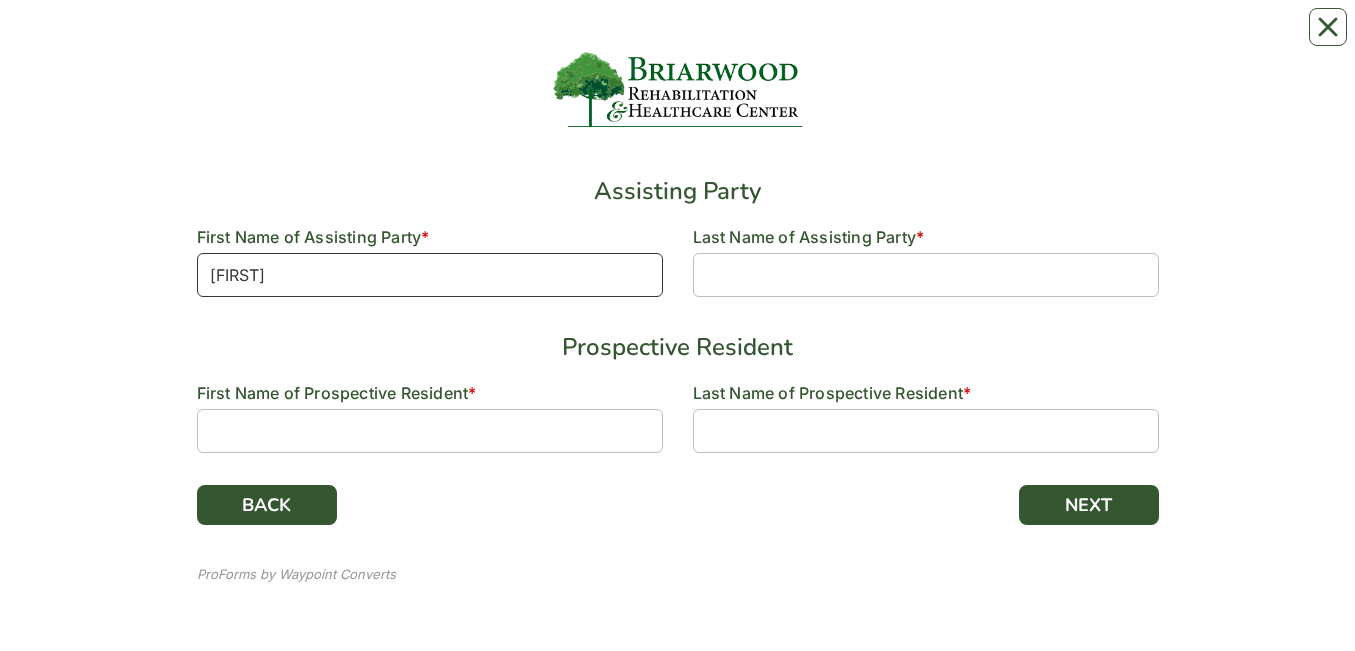 type on "[FIRST]" 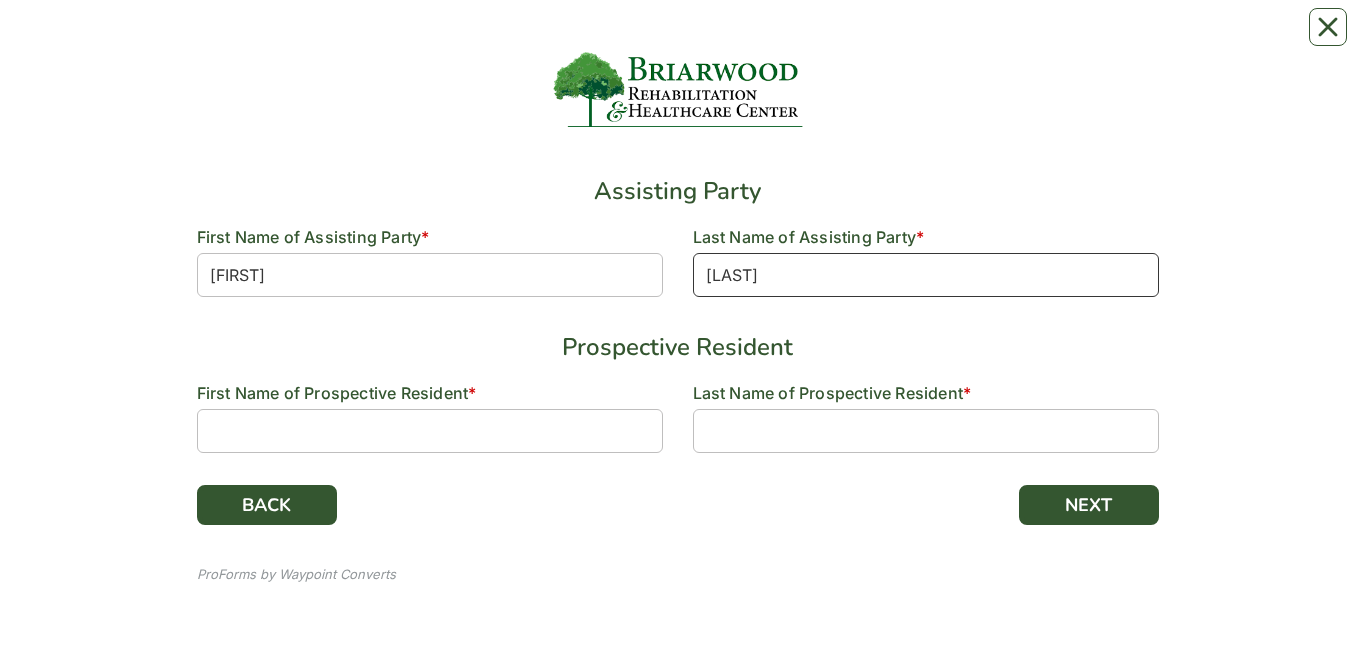type on "[LAST]" 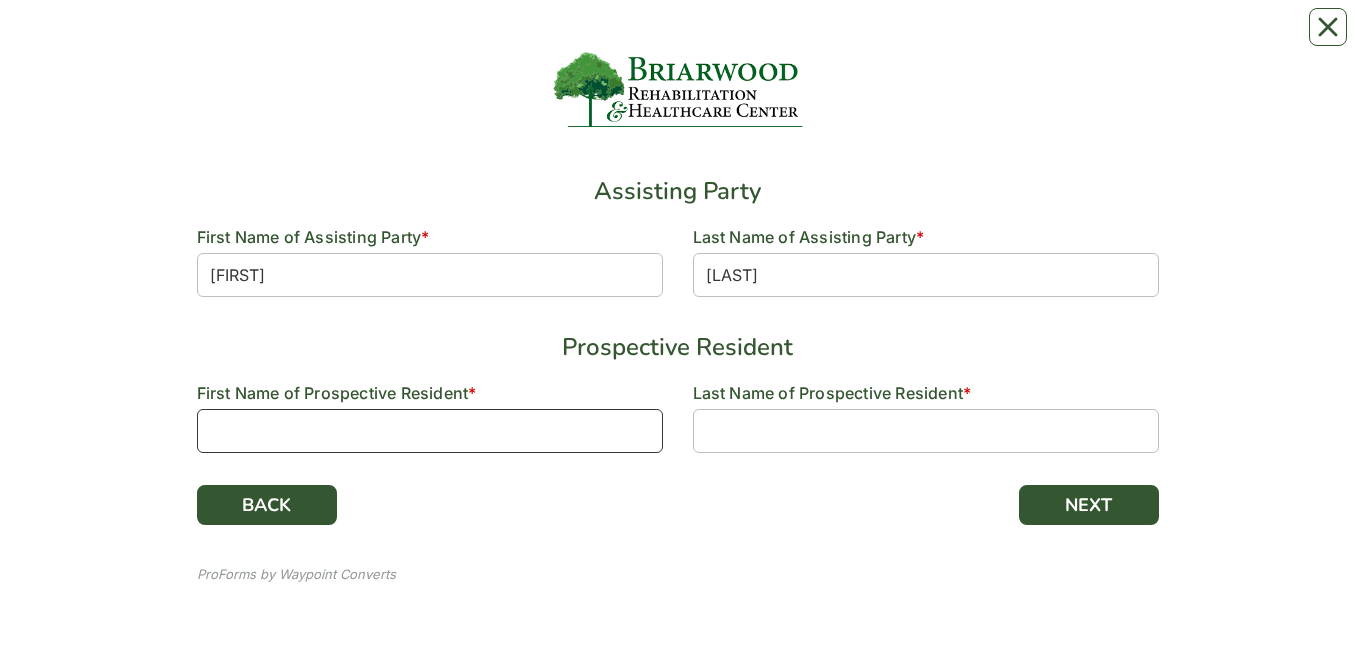 click at bounding box center (430, 275) 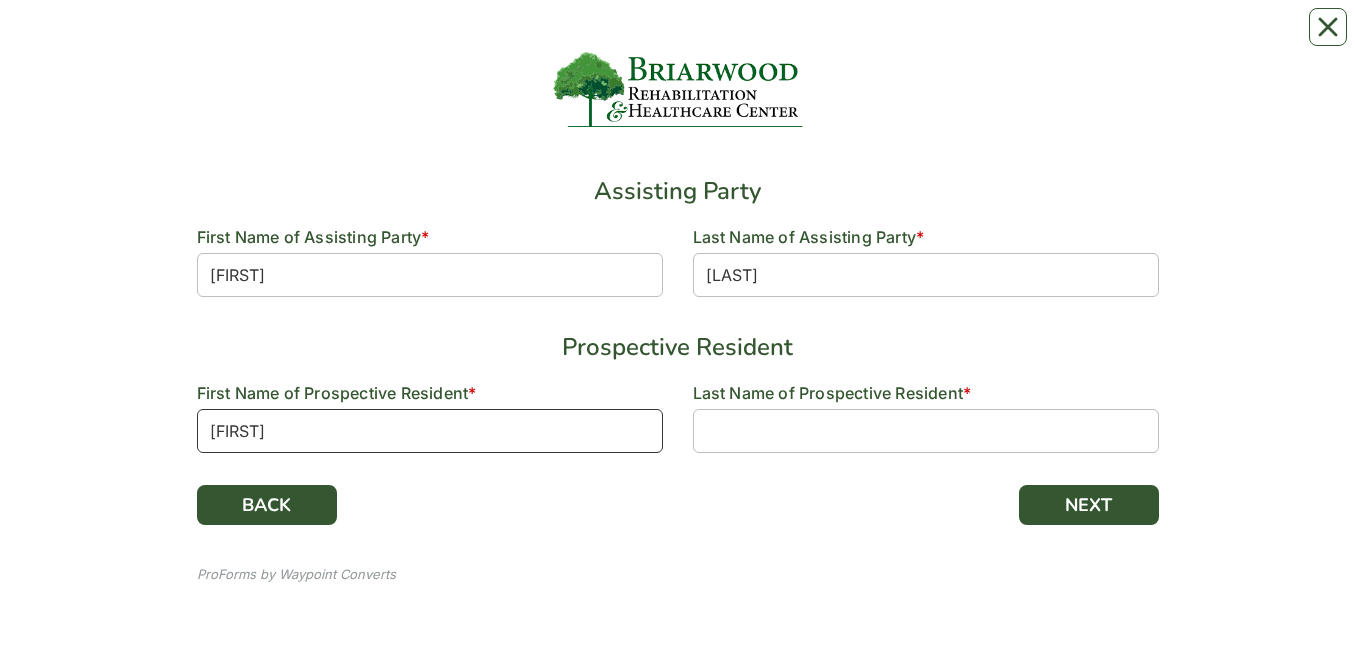 type on "[FIRST]" 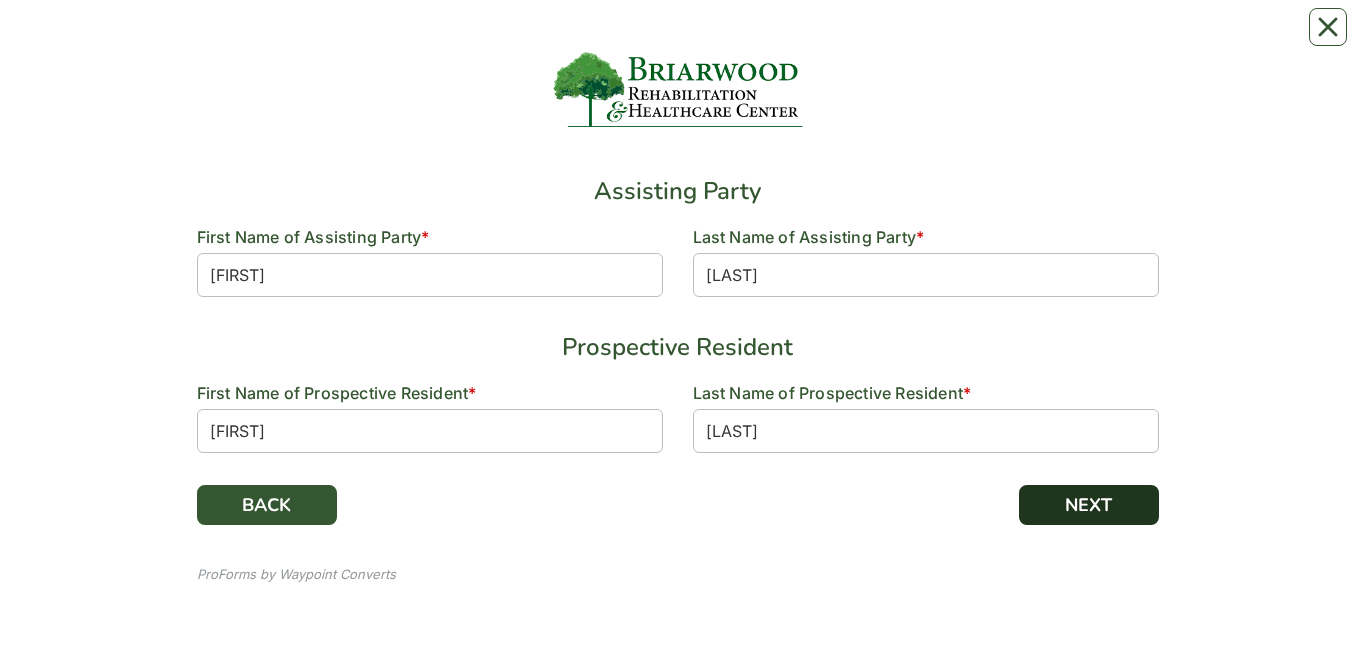 click on "NEXT" at bounding box center [1089, 505] 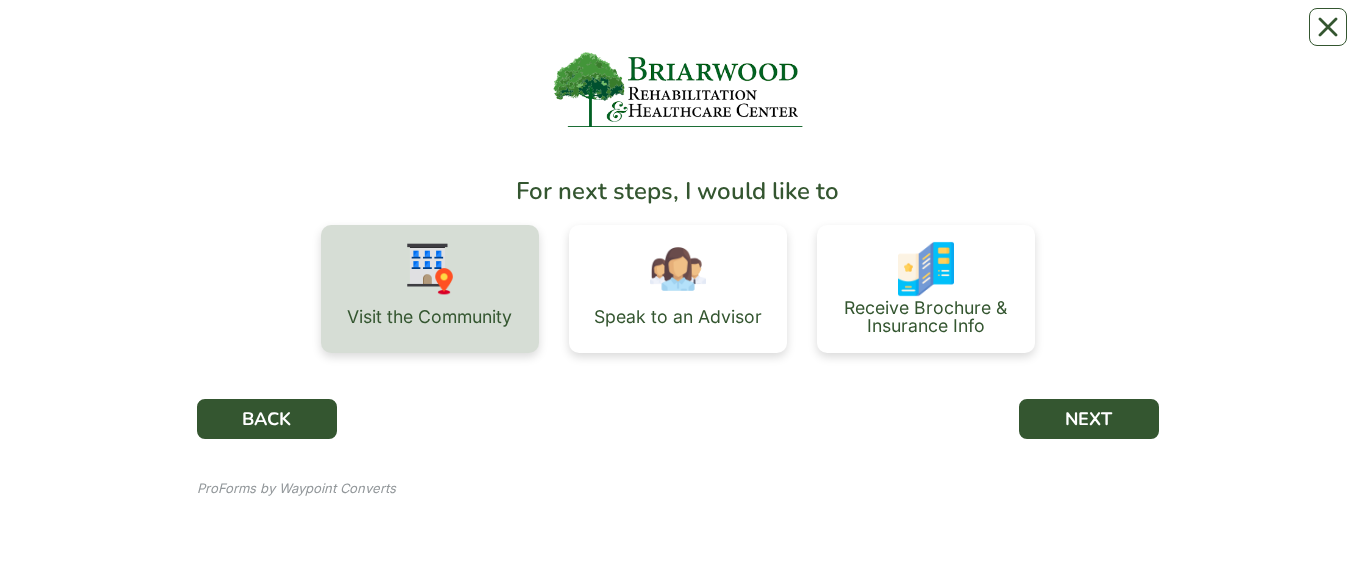 click on "Visit the Community" at bounding box center (429, 317) 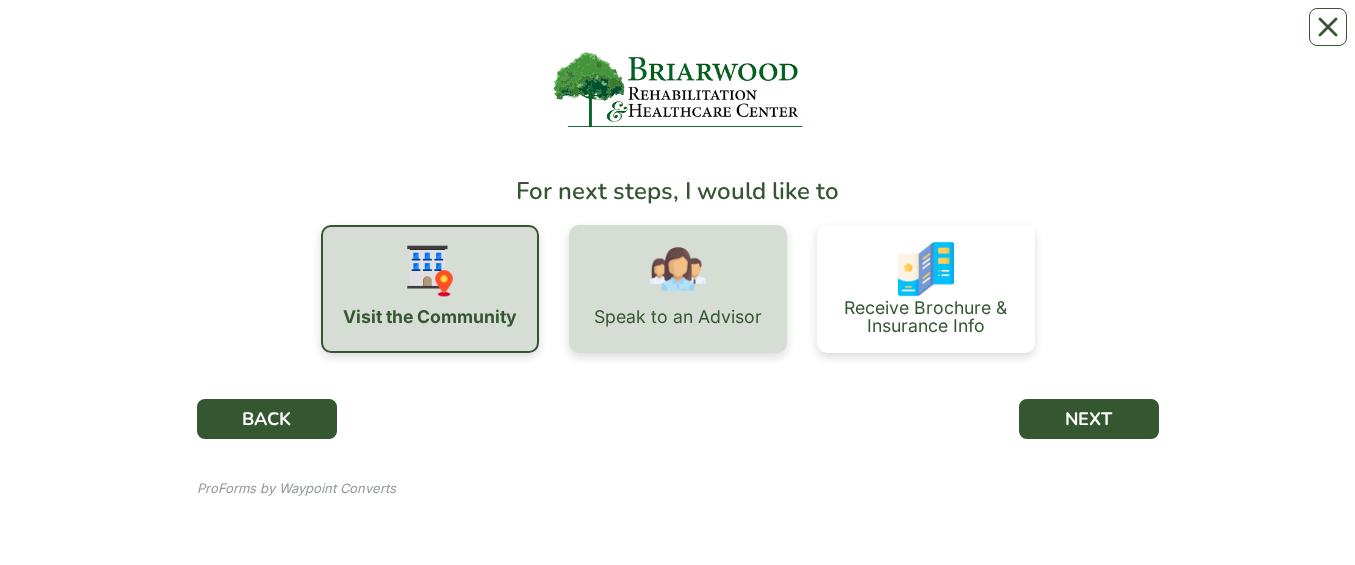click at bounding box center (430, 271) 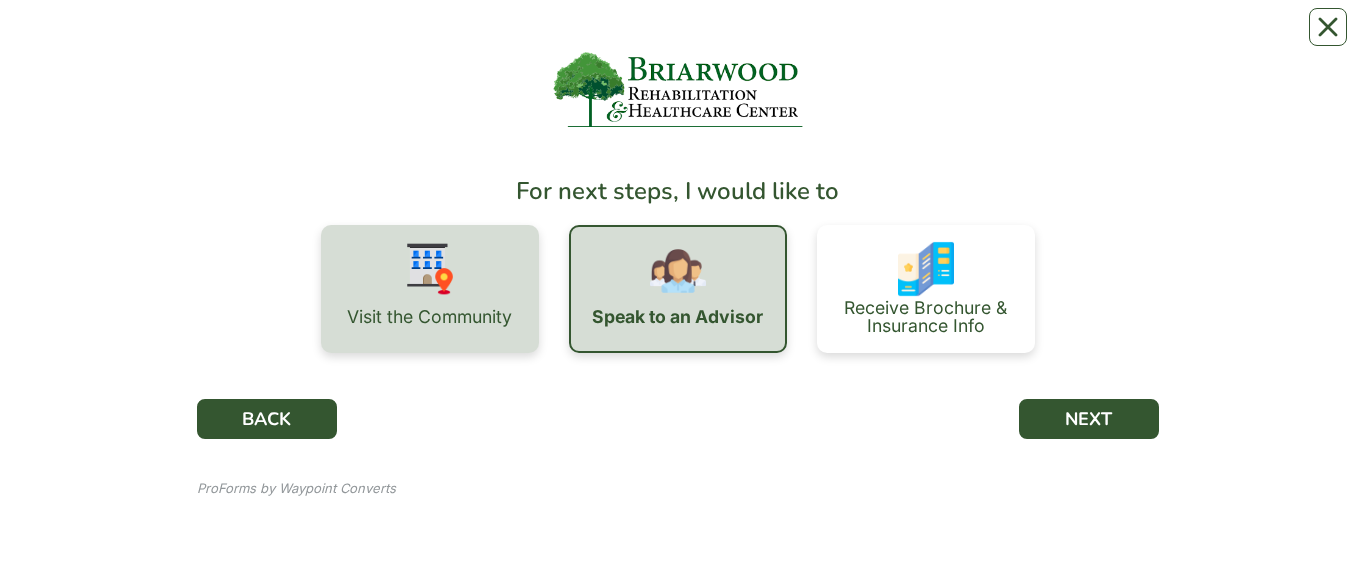 click at bounding box center (430, 269) 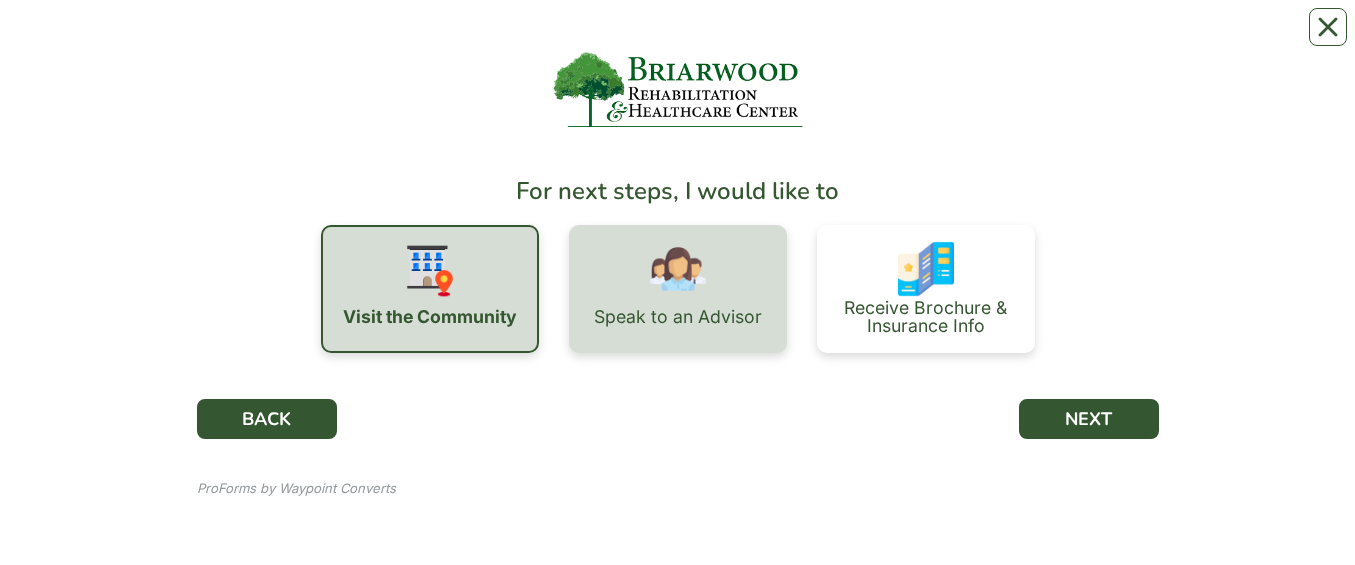 click at bounding box center [430, 271] 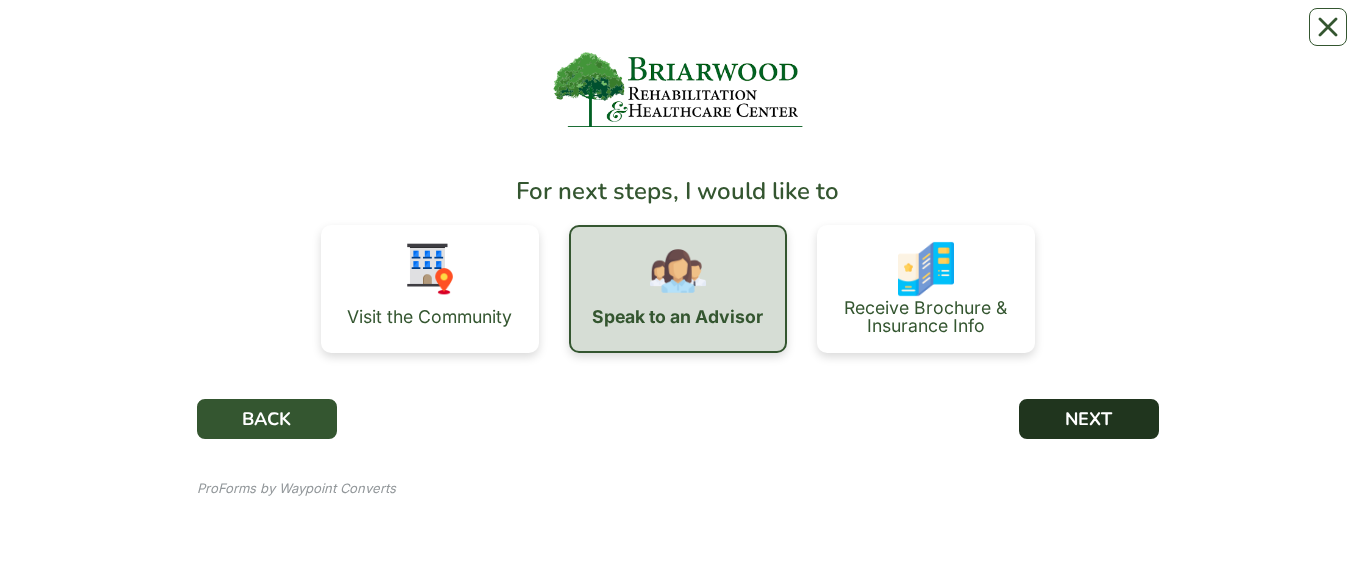click on "NEXT" at bounding box center [1089, 419] 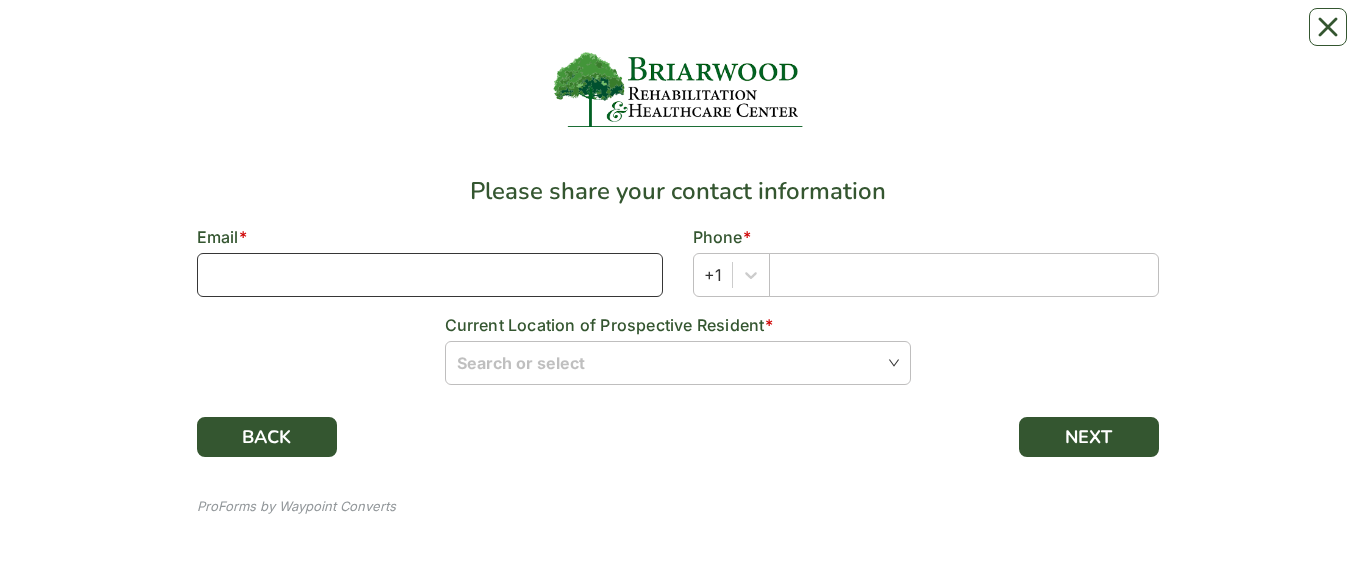 click at bounding box center (430, 275) 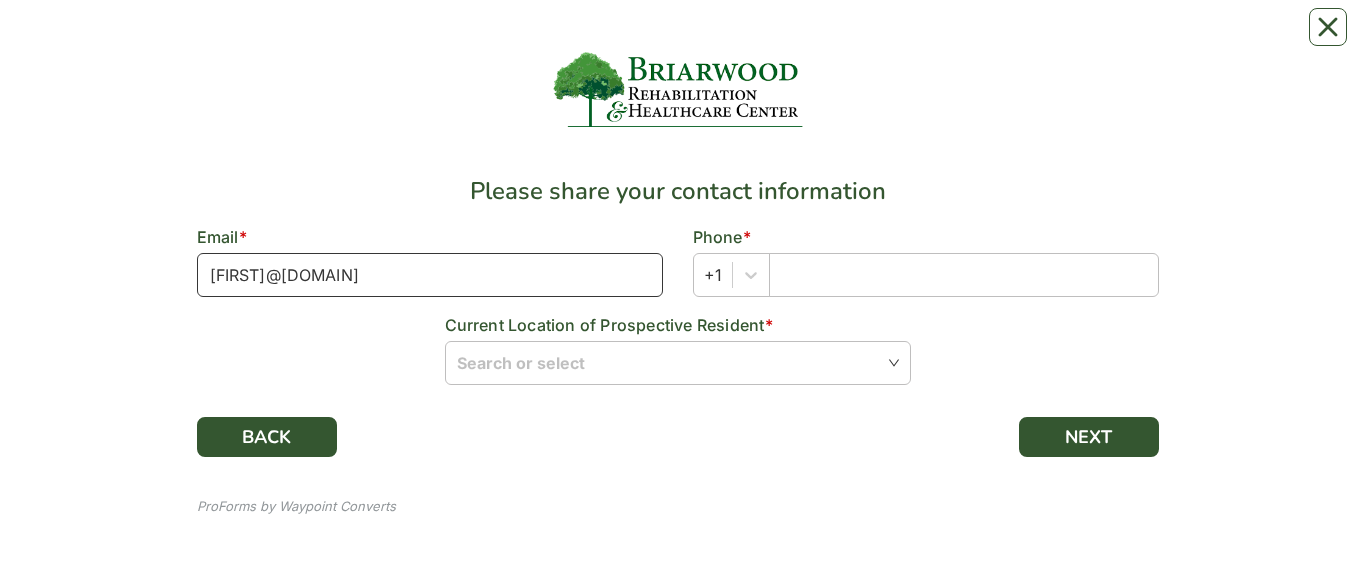 type on "[FIRST]@[DOMAIN]" 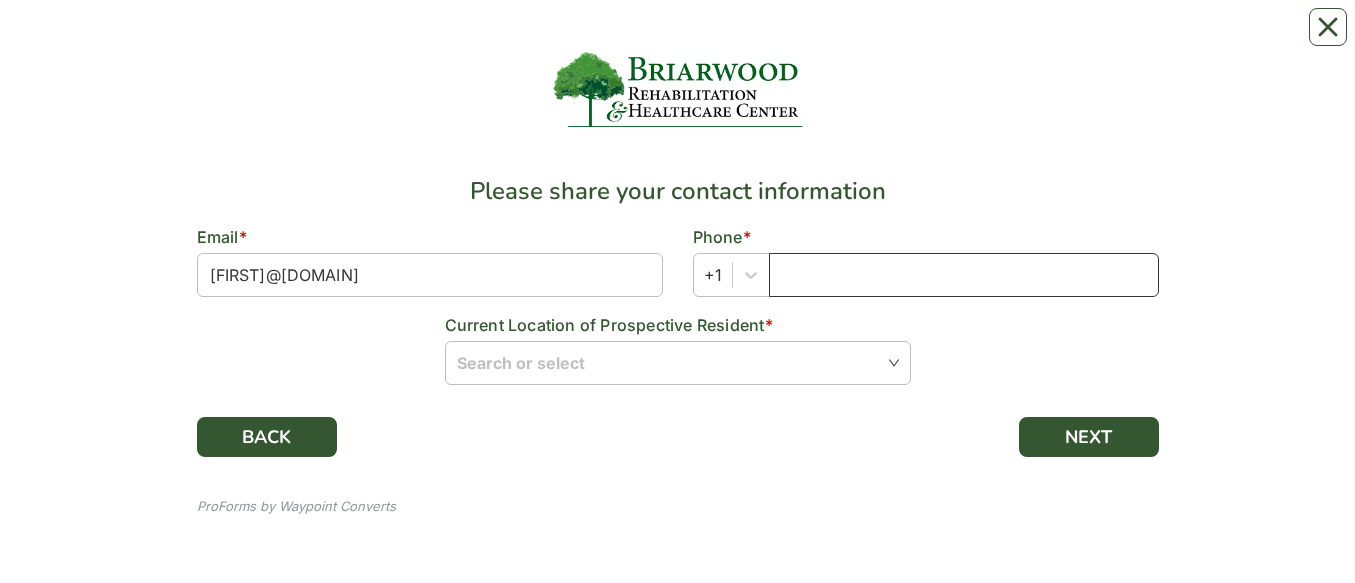 click at bounding box center (964, 275) 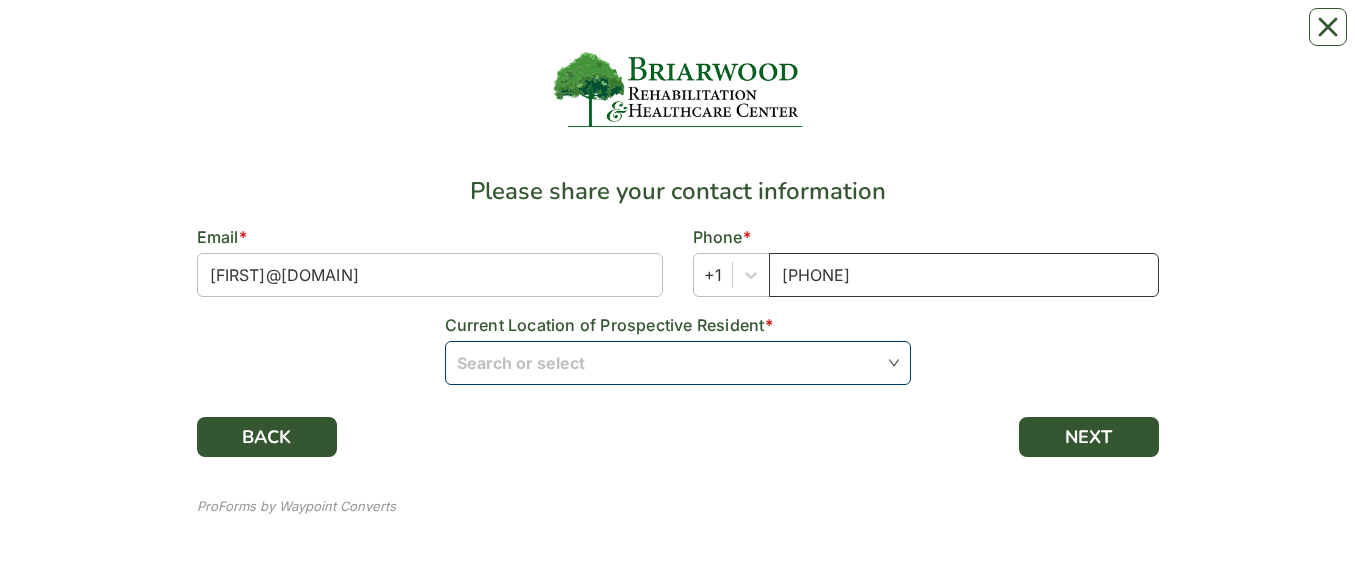 type on "[PHONE]" 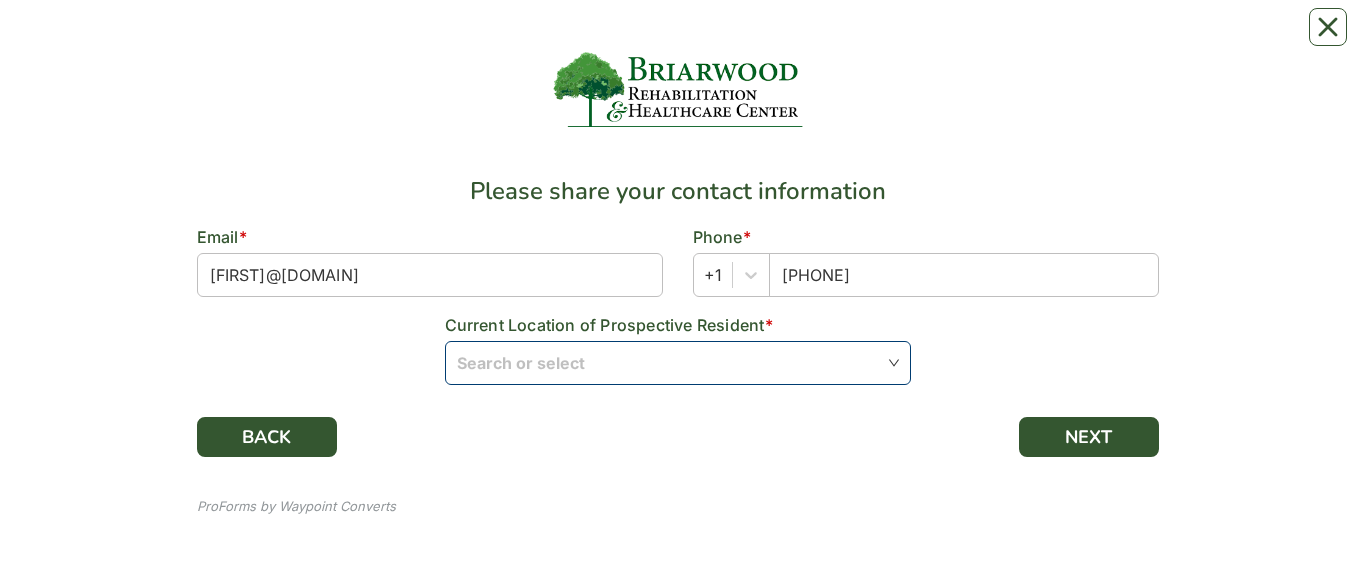 click at bounding box center (678, 362) 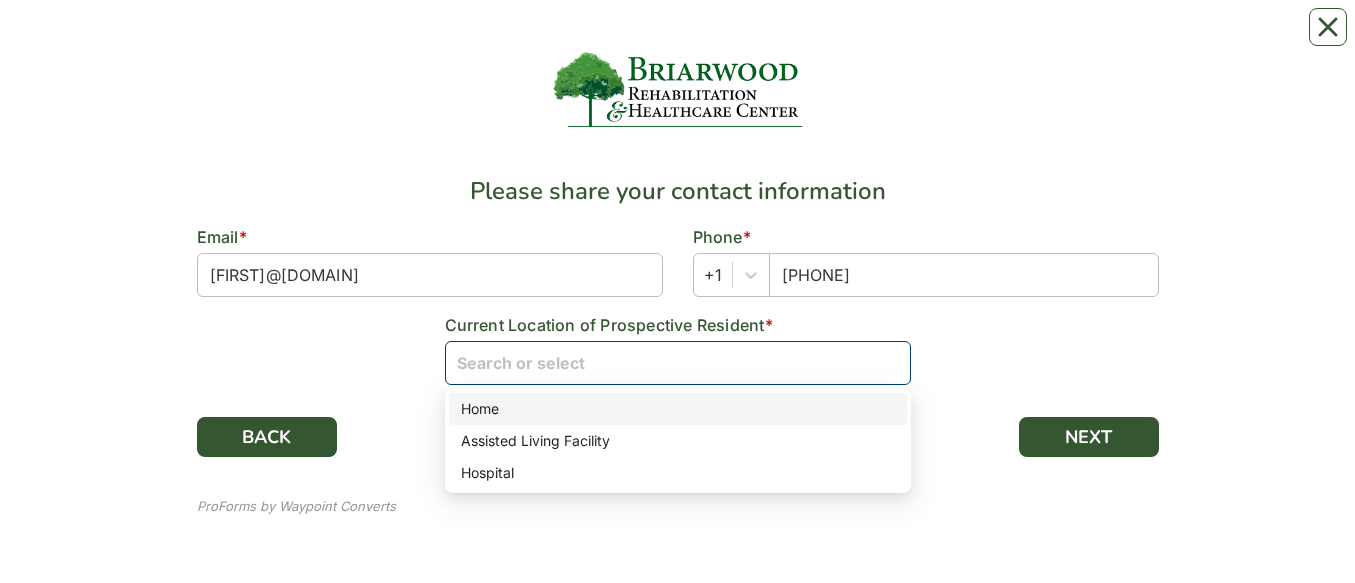 click on "Hospital" at bounding box center [678, 409] 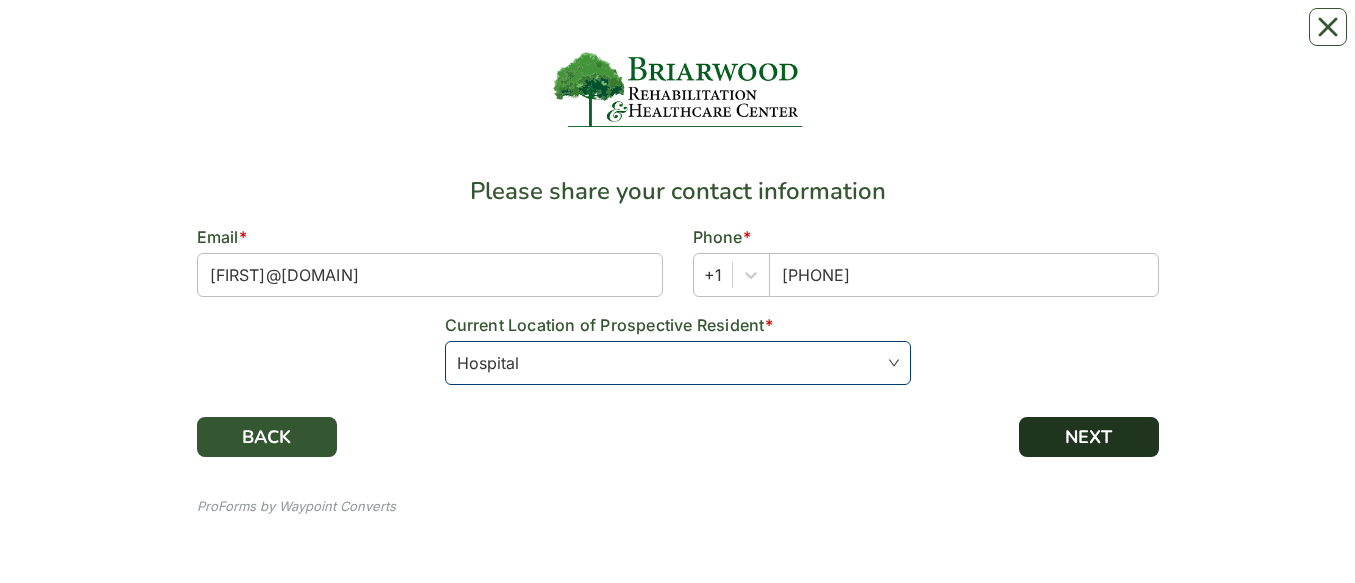 click on "NEXT" at bounding box center (1089, 437) 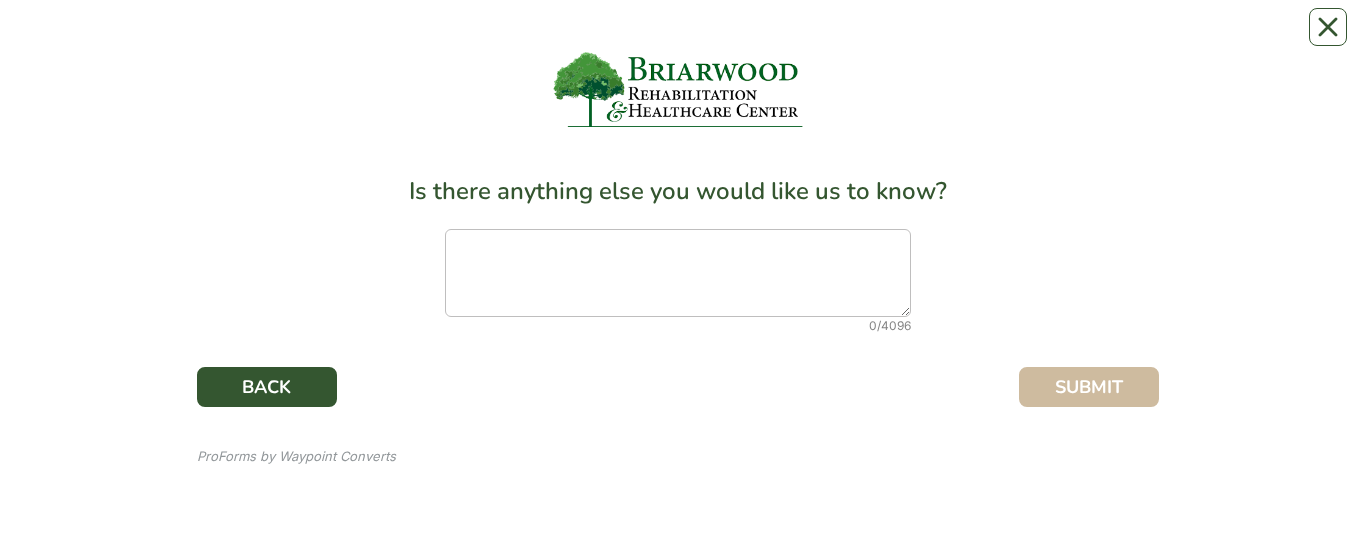 click on "SUBMIT" at bounding box center (1089, 387) 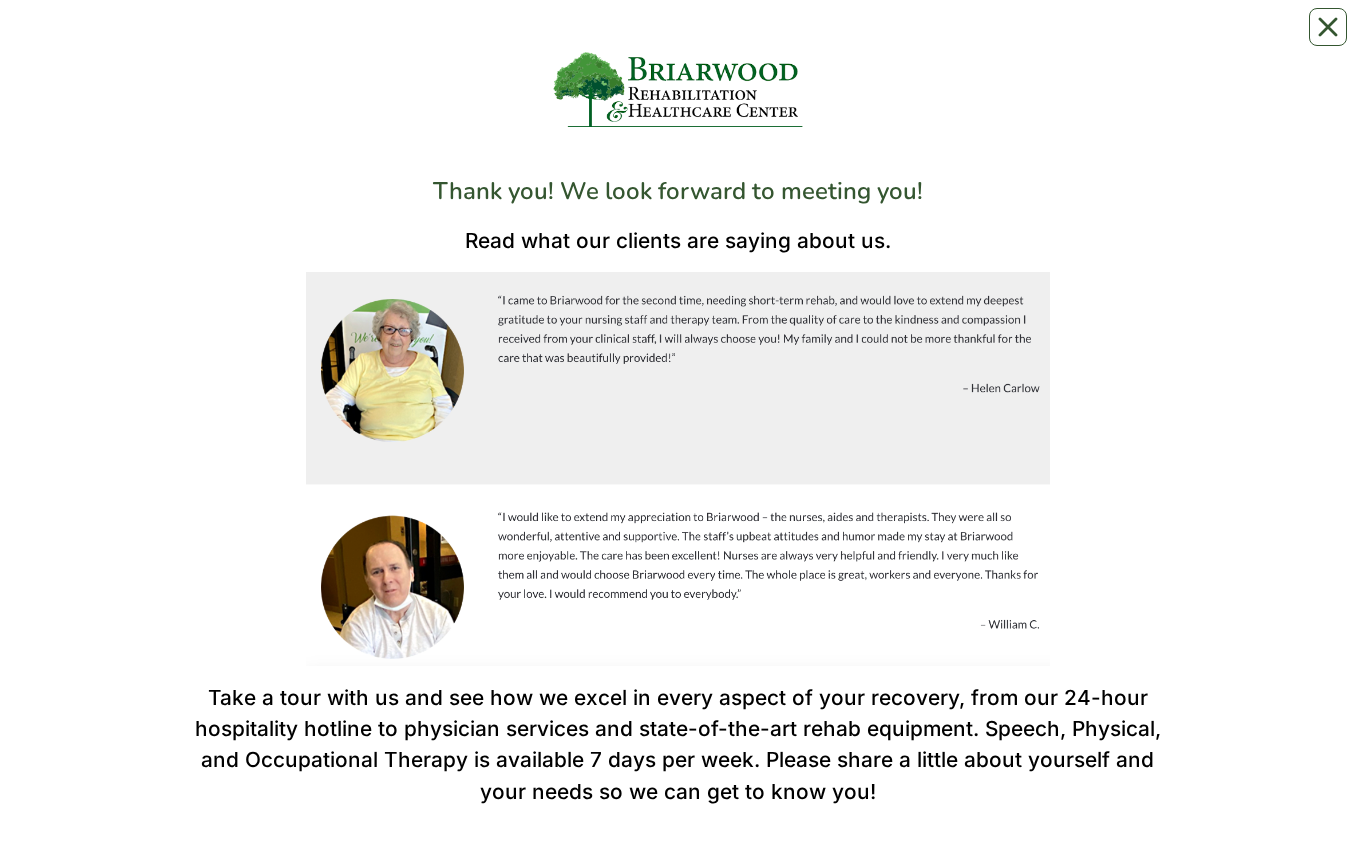 click on "Schedule a Tour" at bounding box center [677, 875] 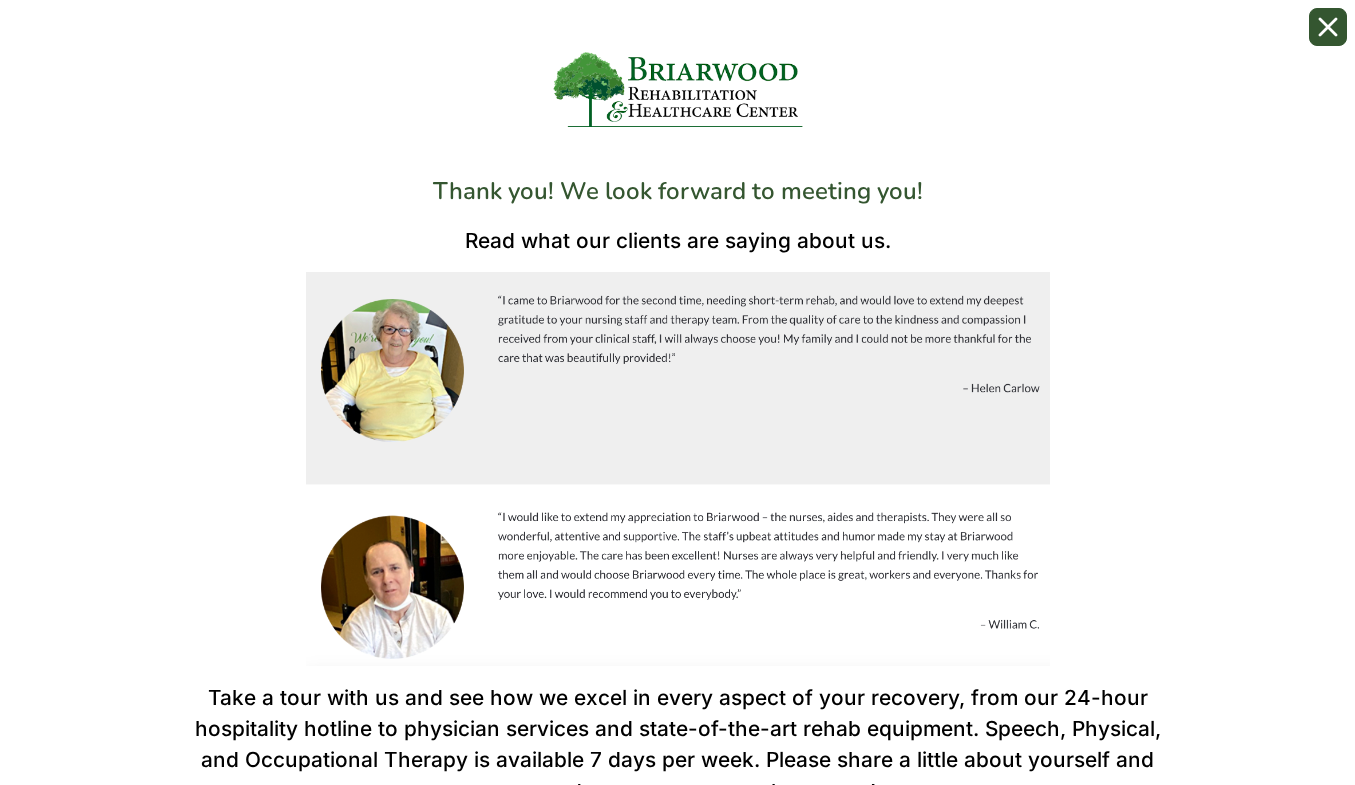 click at bounding box center (1328, 27) 